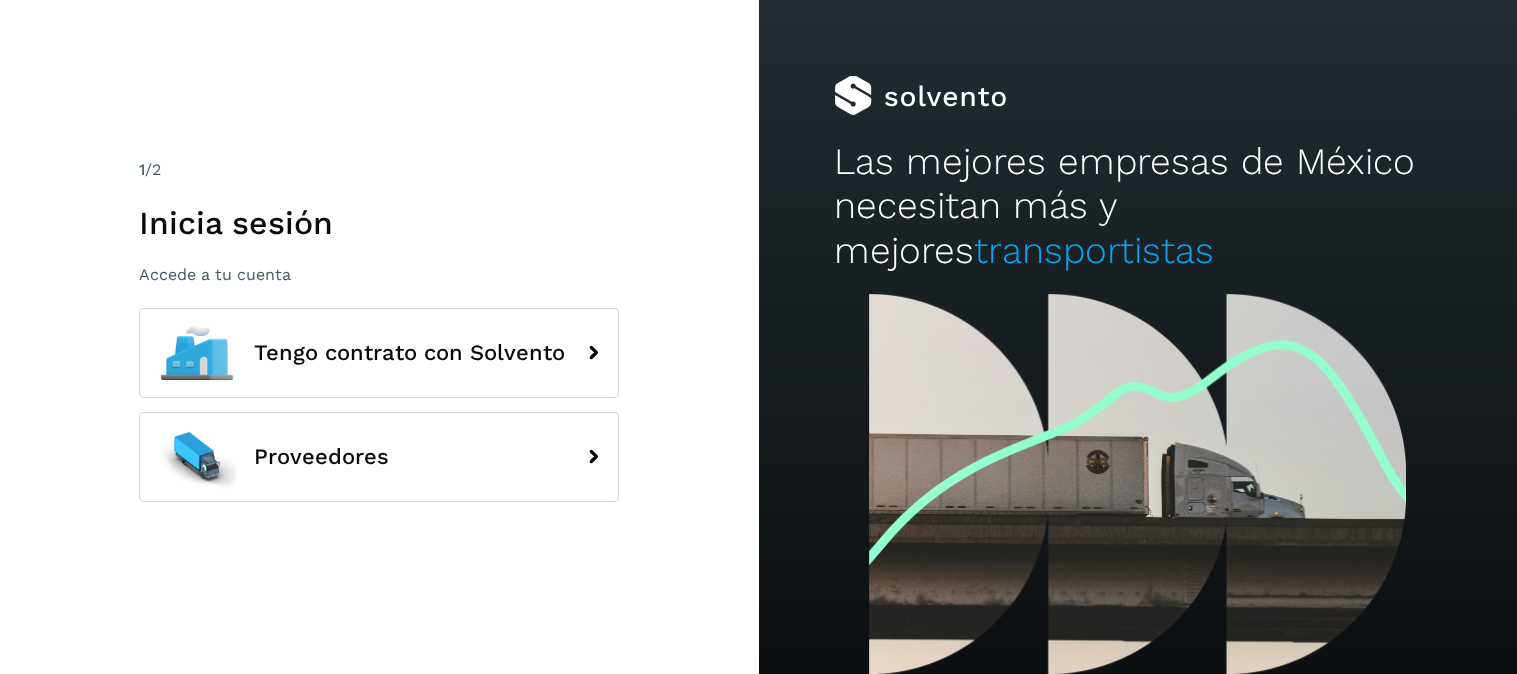 scroll, scrollTop: 0, scrollLeft: 0, axis: both 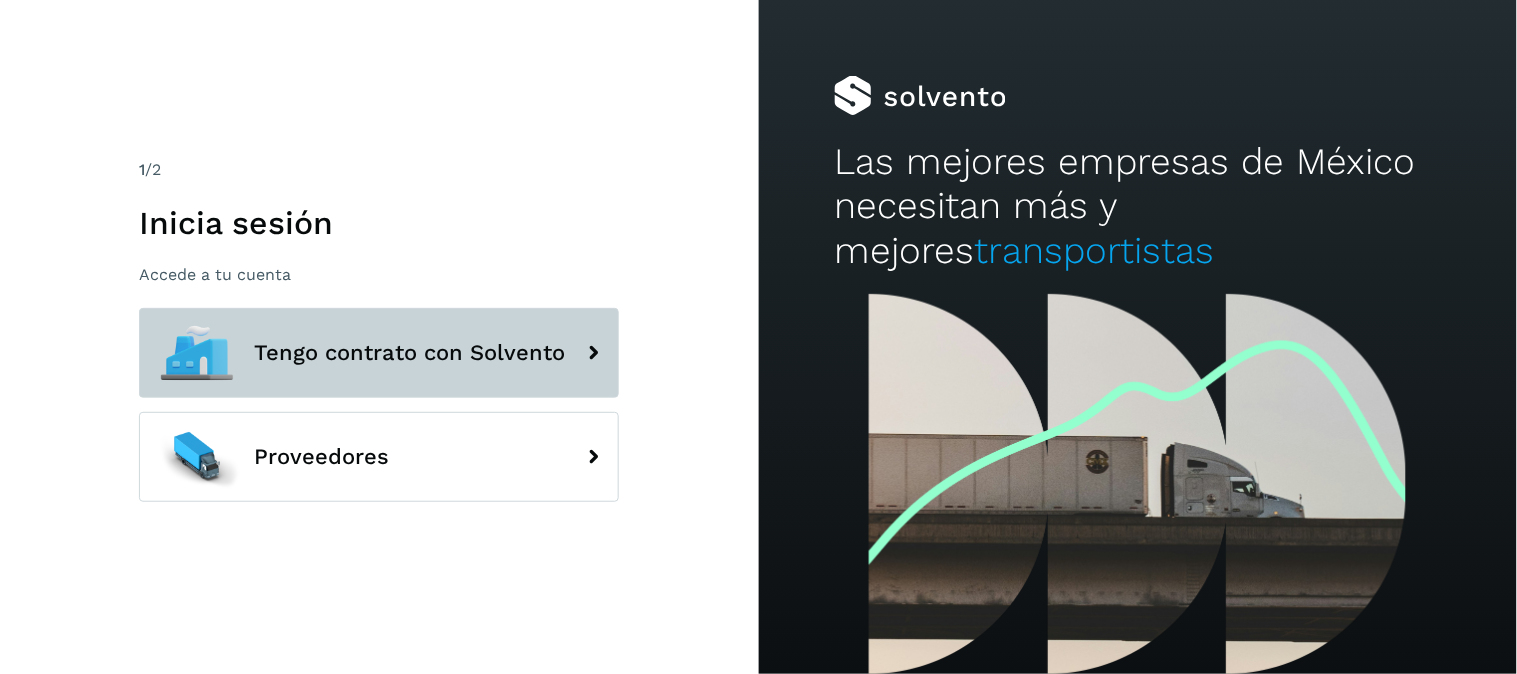 click on "Tengo contrato con Solvento" at bounding box center (379, 353) 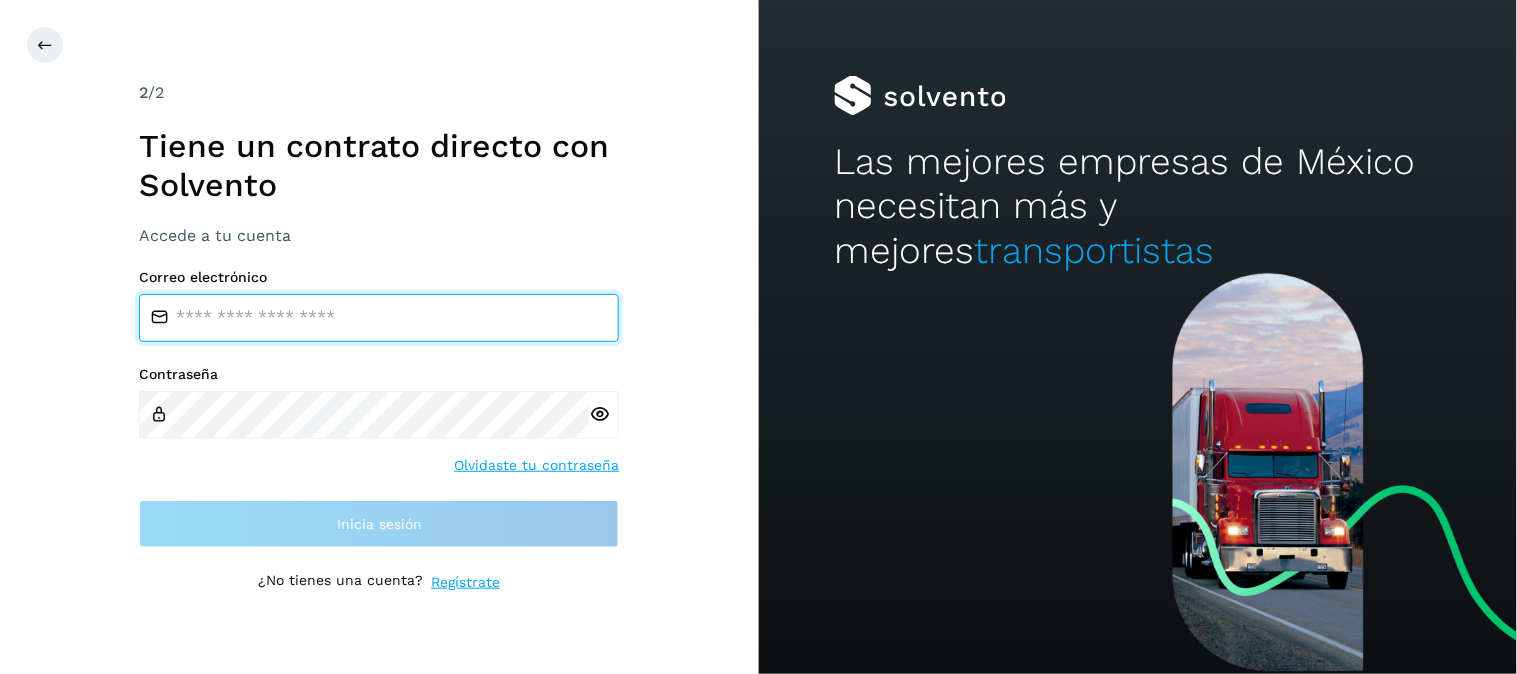 click at bounding box center [379, 318] 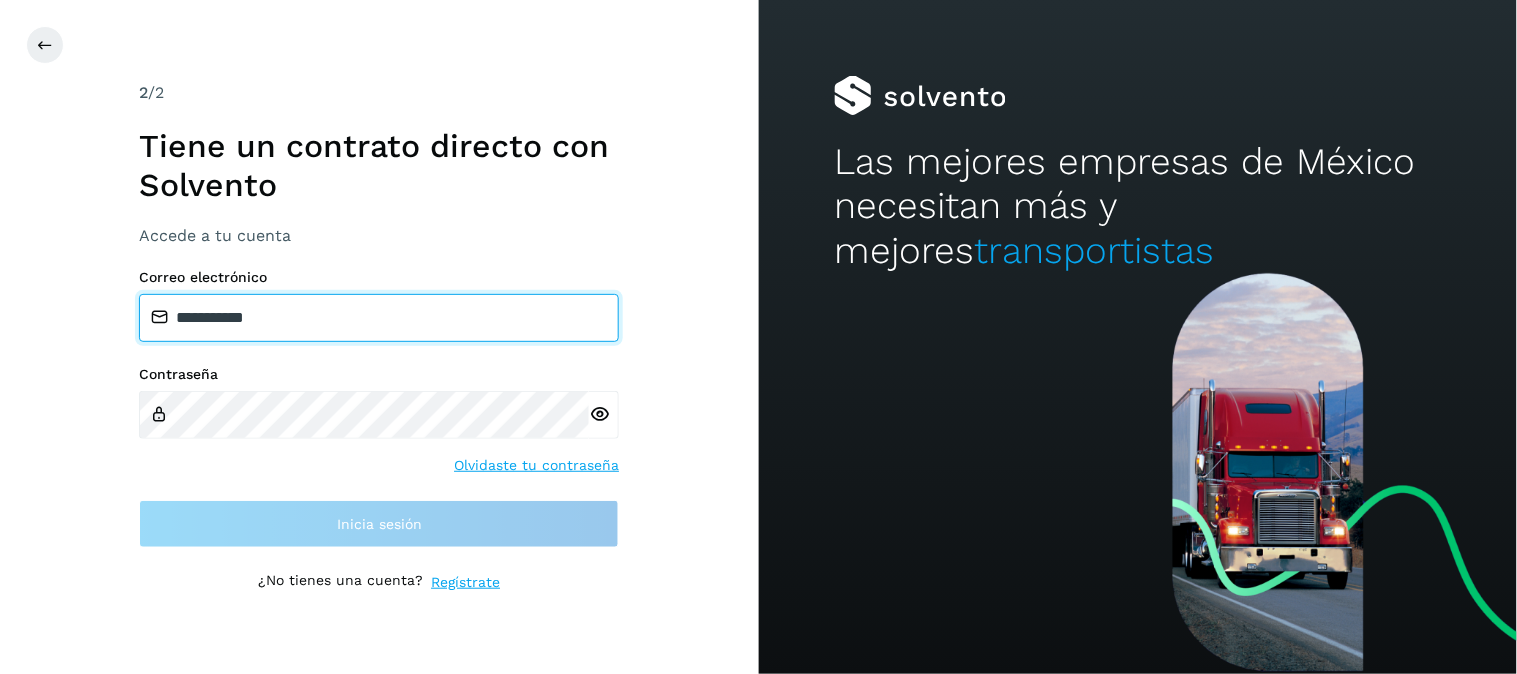 drag, startPoint x: 308, startPoint y: 312, endPoint x: 226, endPoint y: 321, distance: 82.492424 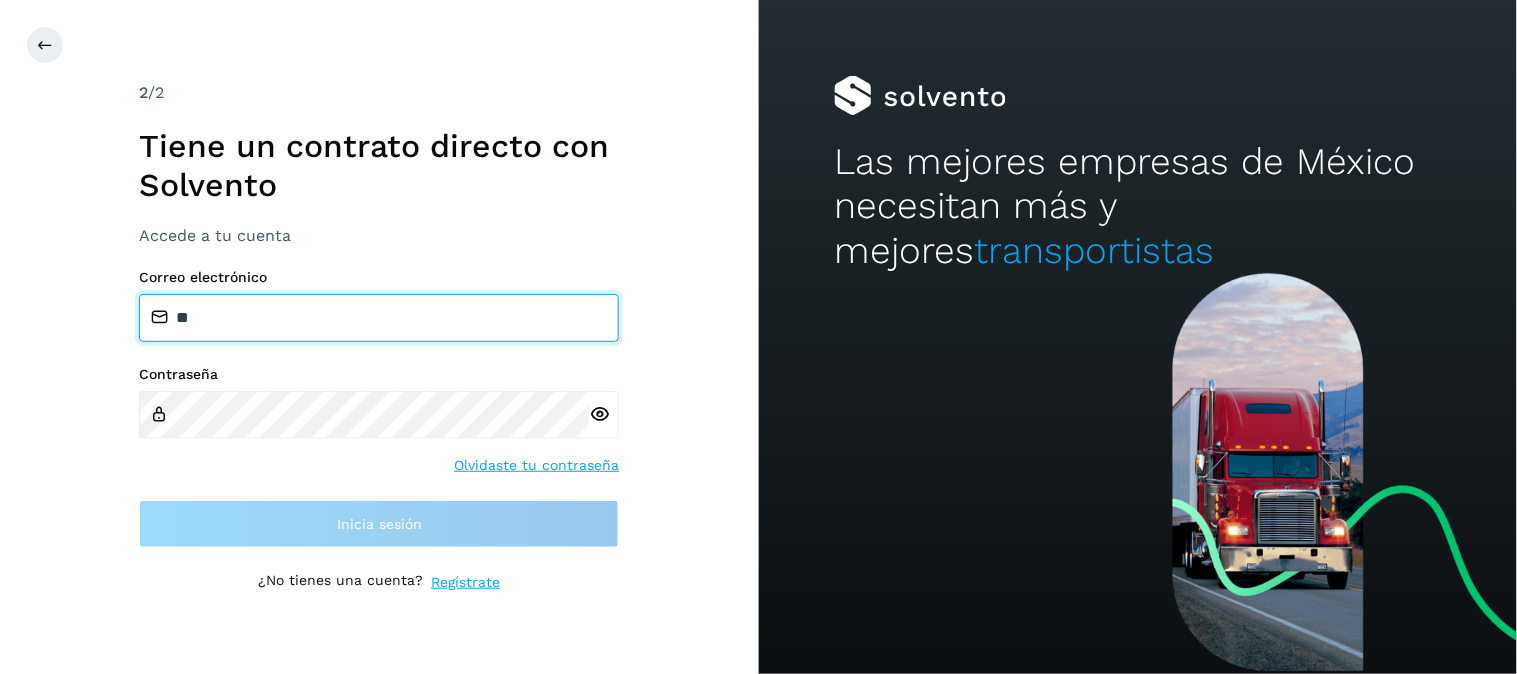 type on "*" 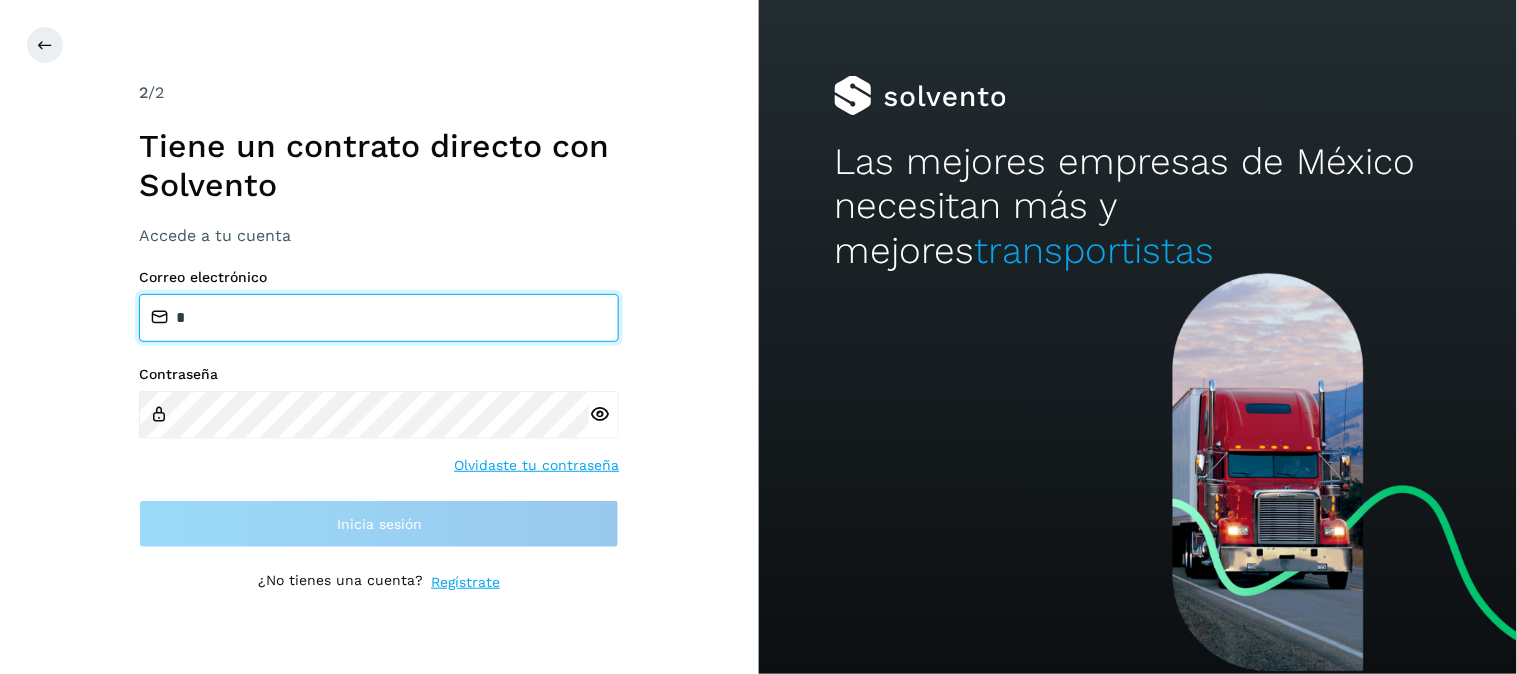 type on "**********" 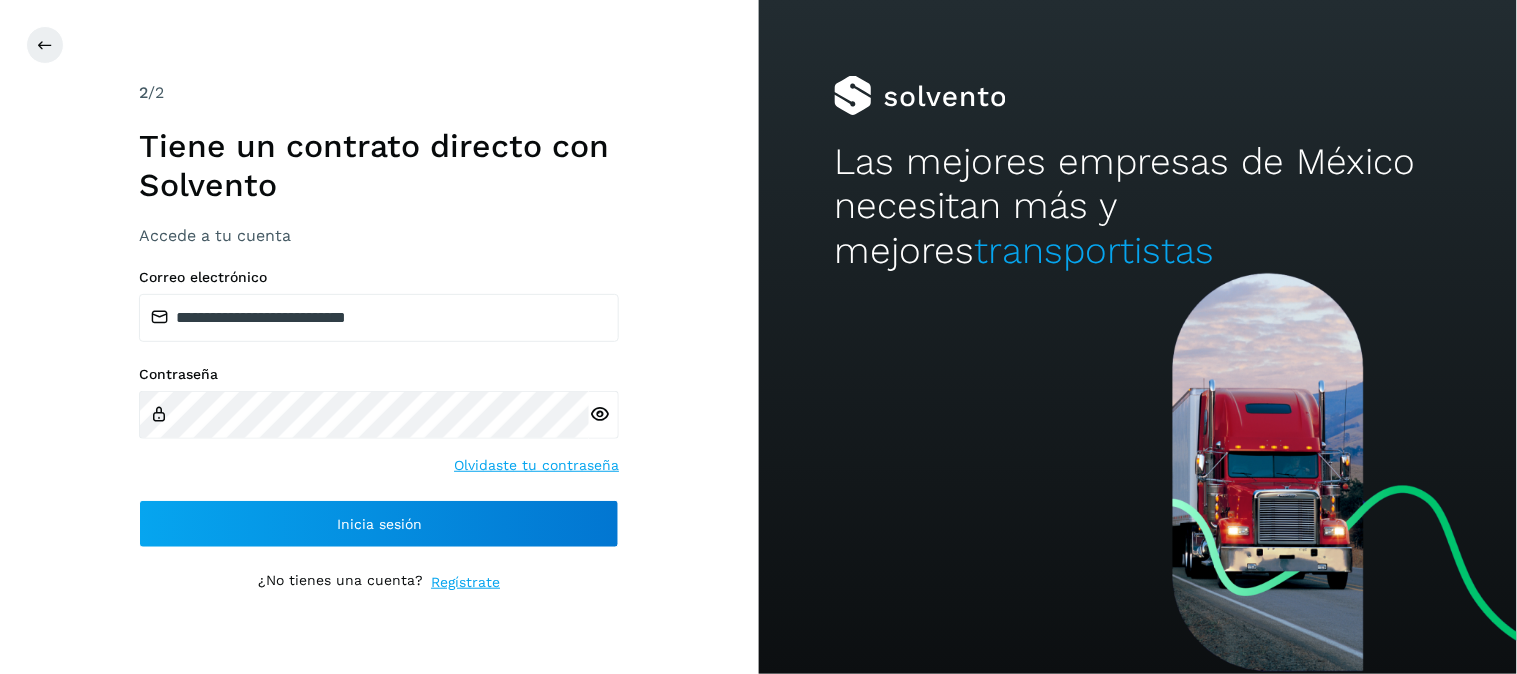 click on "**********" at bounding box center (379, 408) 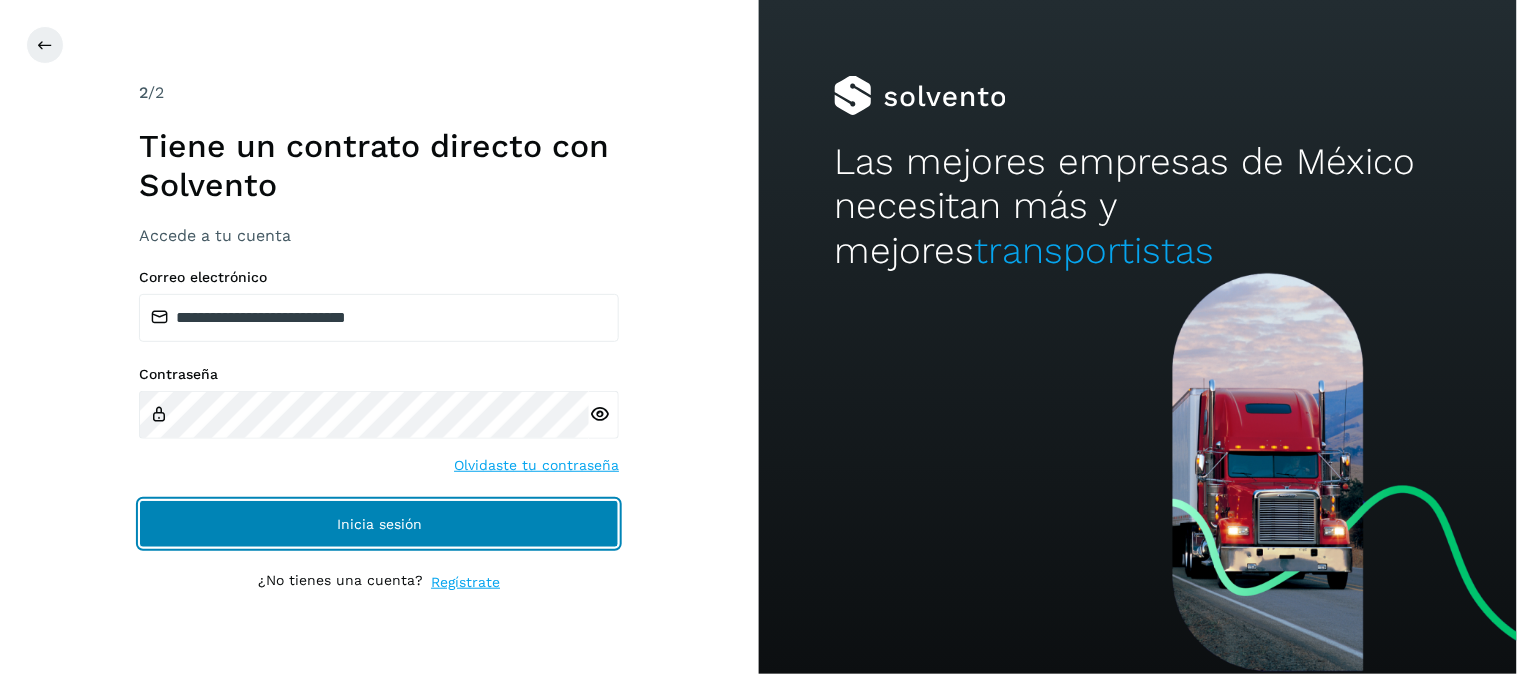 click on "Inicia sesión" at bounding box center [379, 524] 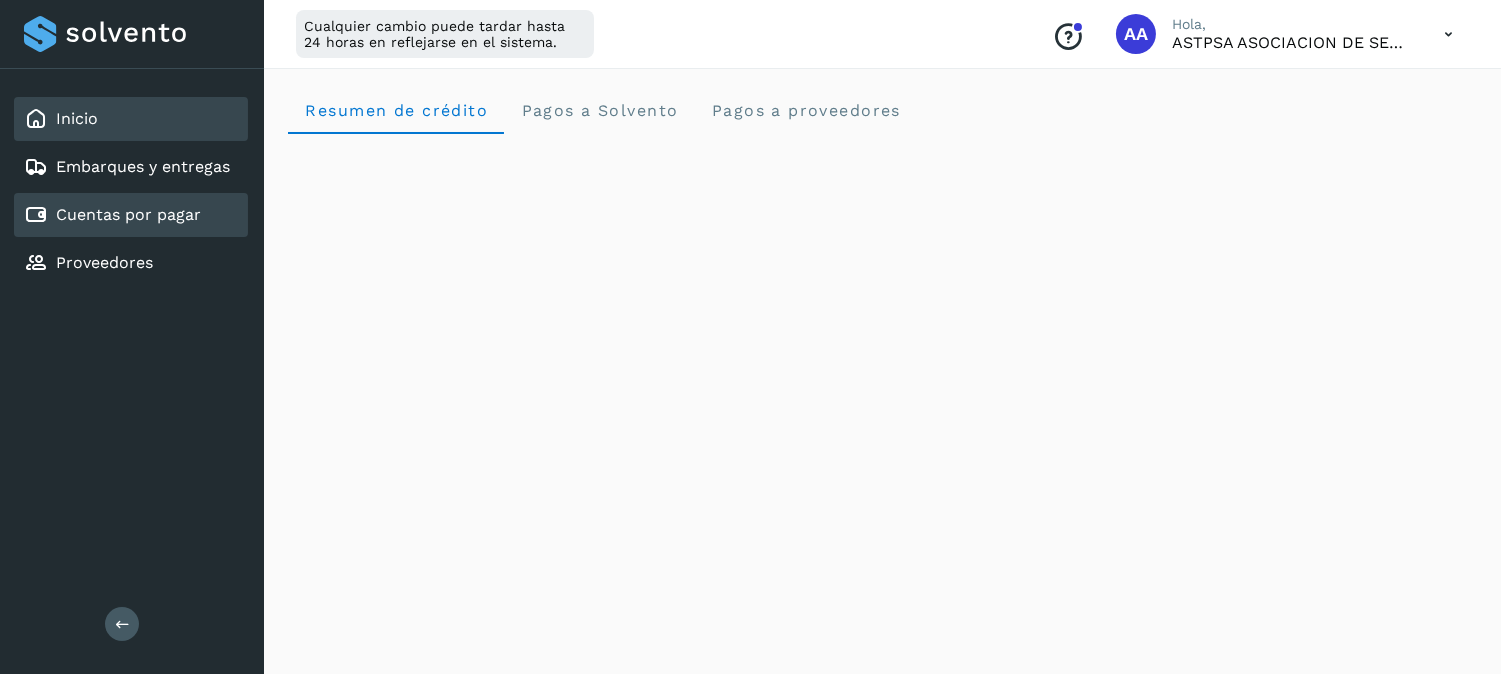 click on "Cuentas por pagar" at bounding box center (128, 214) 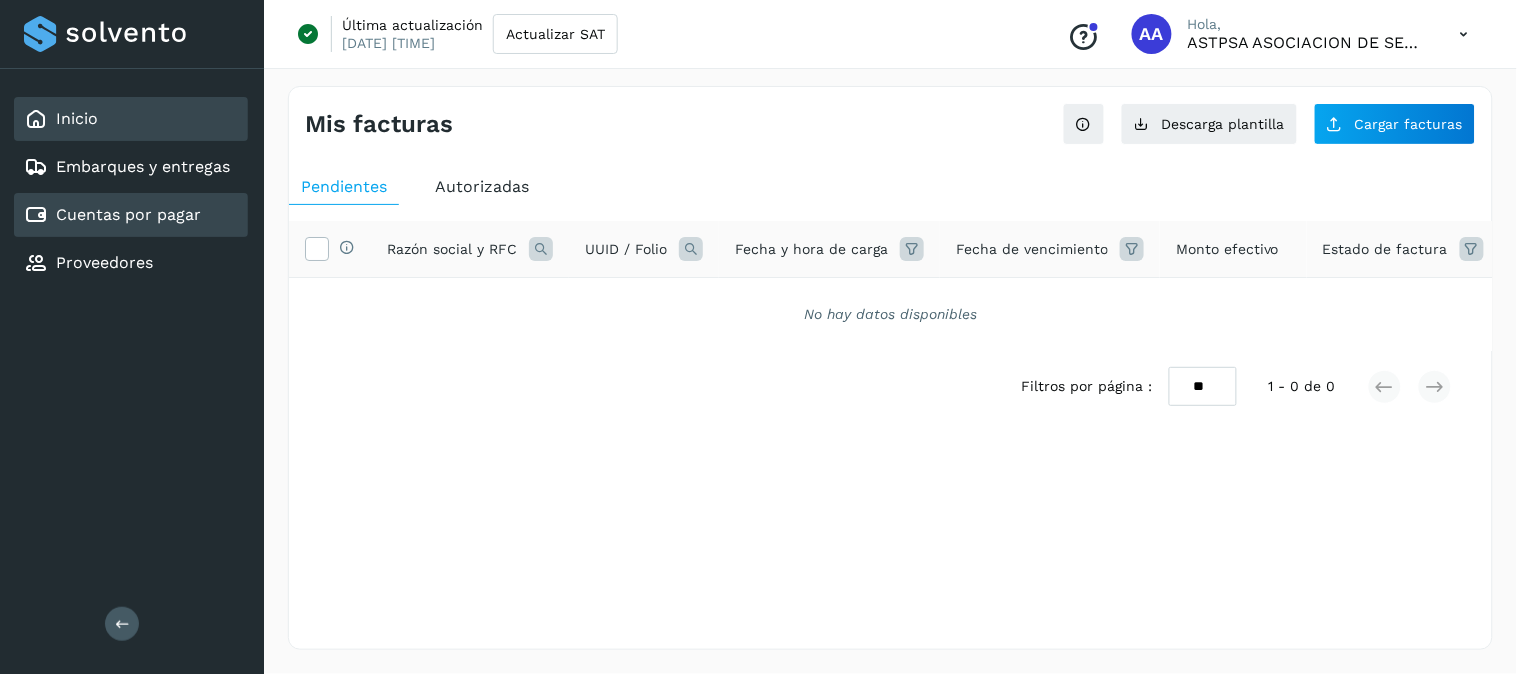 click on "Inicio" at bounding box center [77, 118] 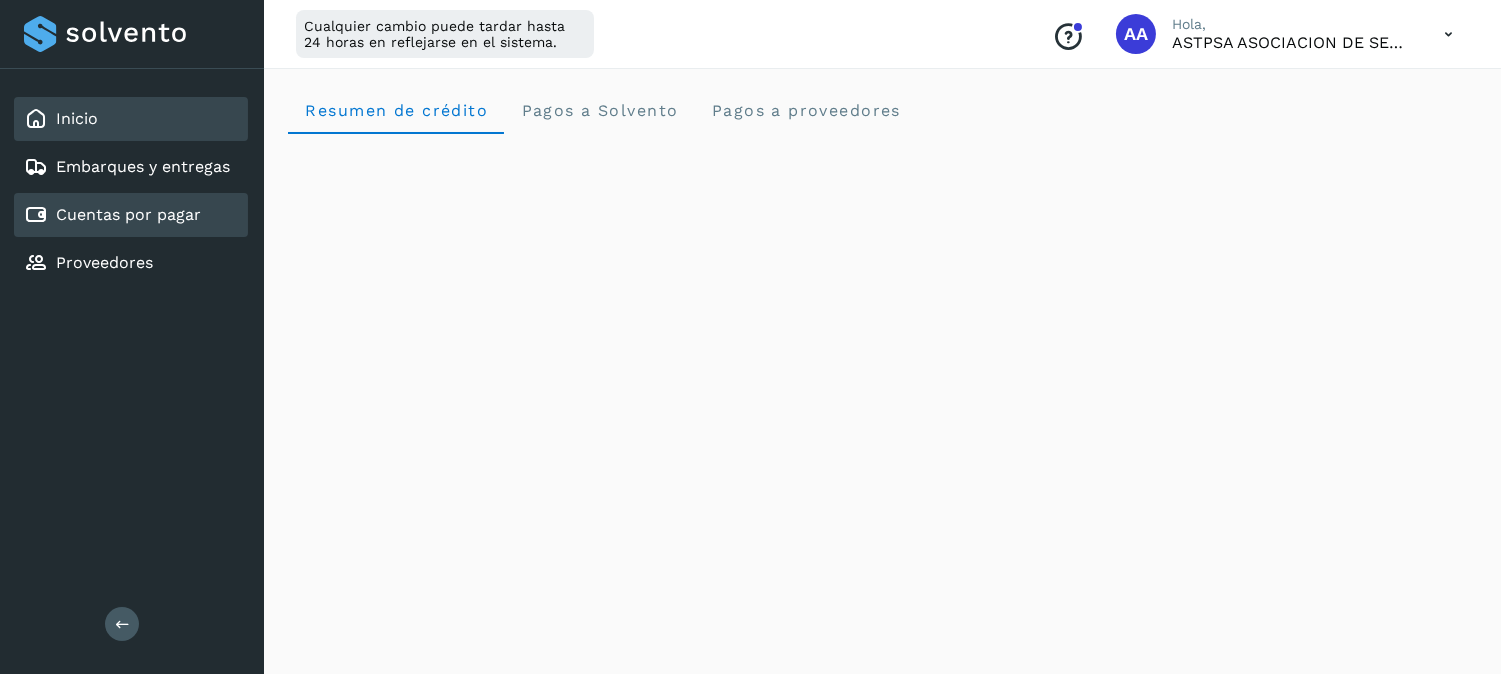 click on "Cuentas por pagar" at bounding box center [128, 214] 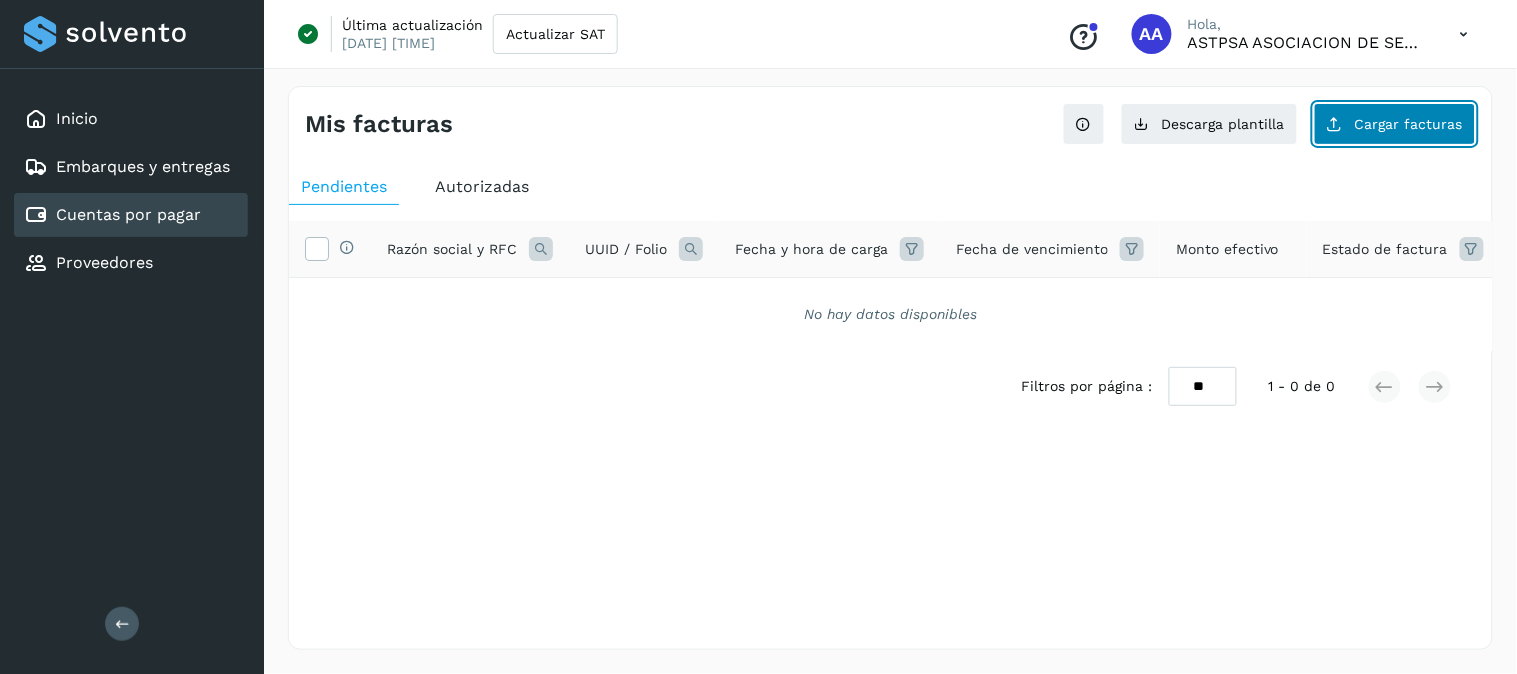 click on "Cargar facturas" 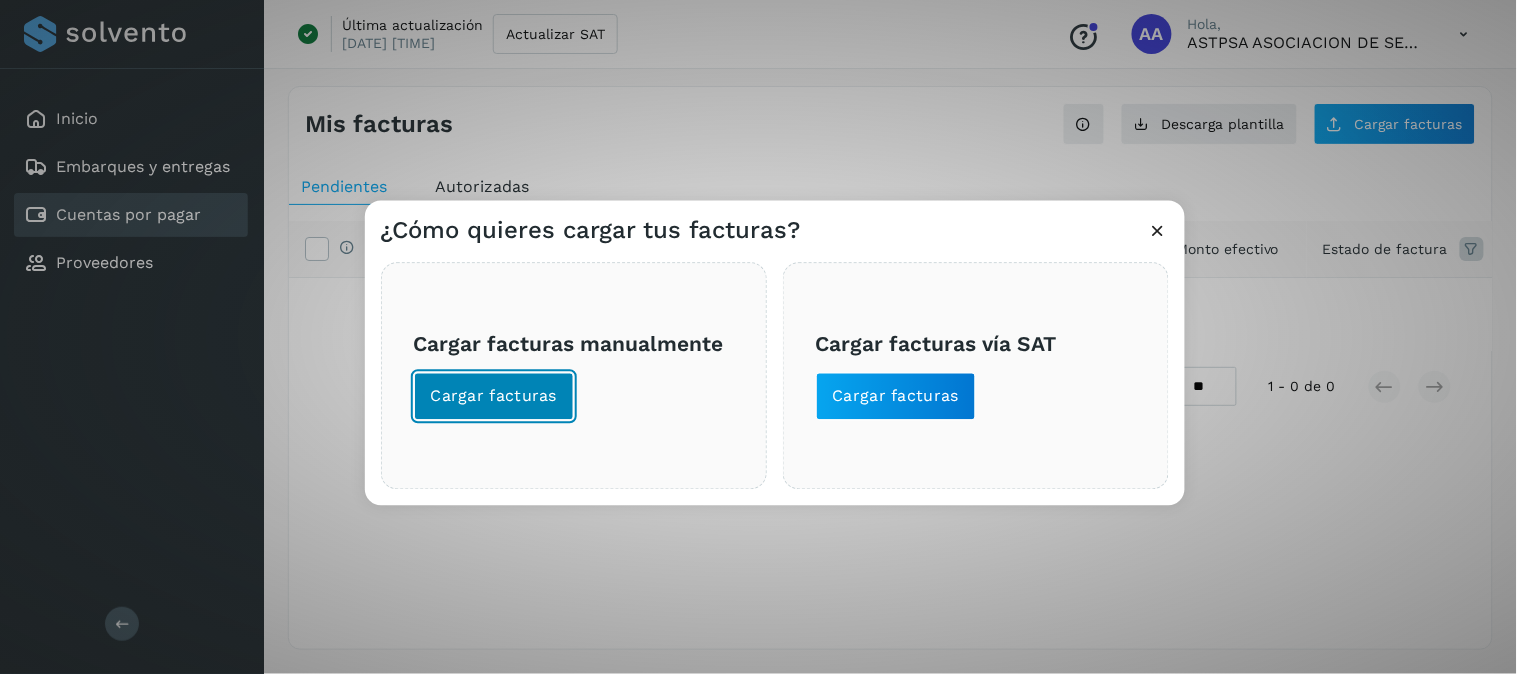click on "Cargar facturas" 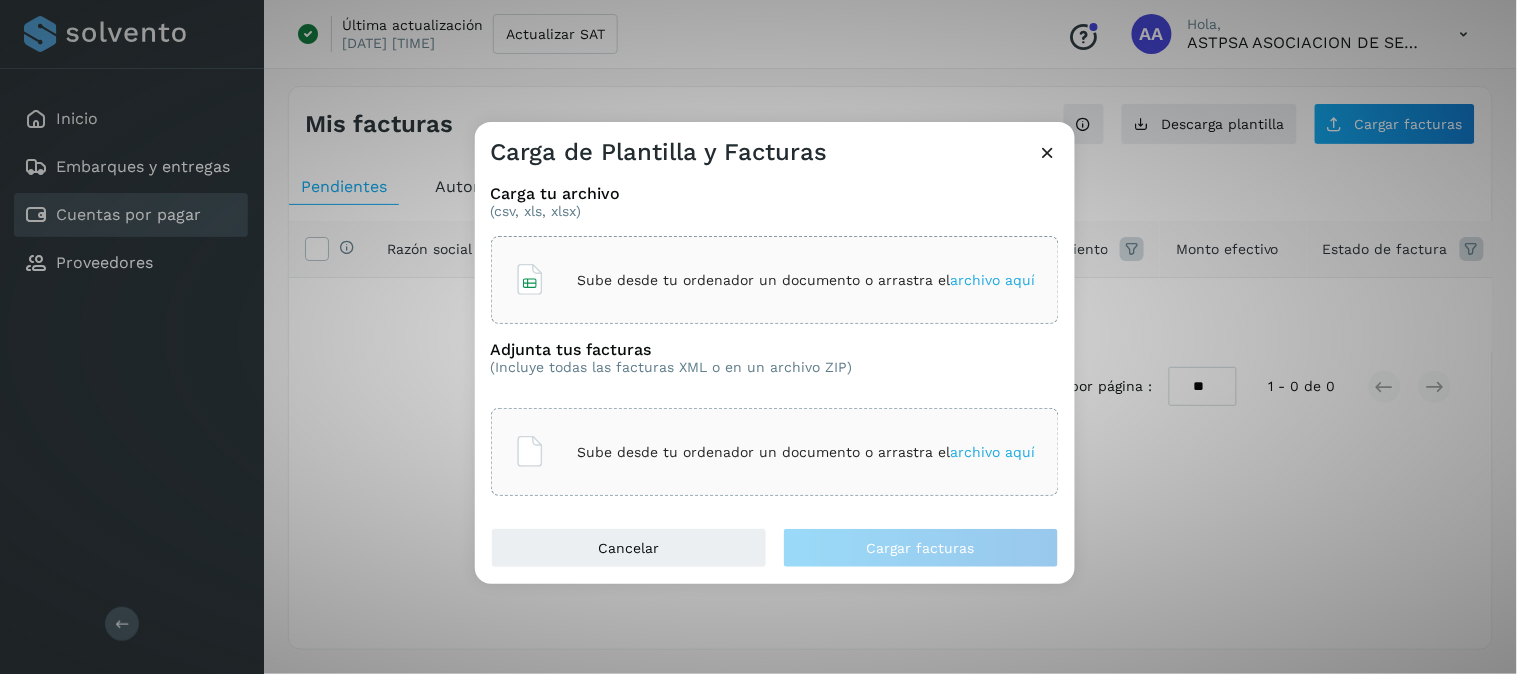 click on "Sube desde tu ordenador un documento o arrastra el  archivo aquí" 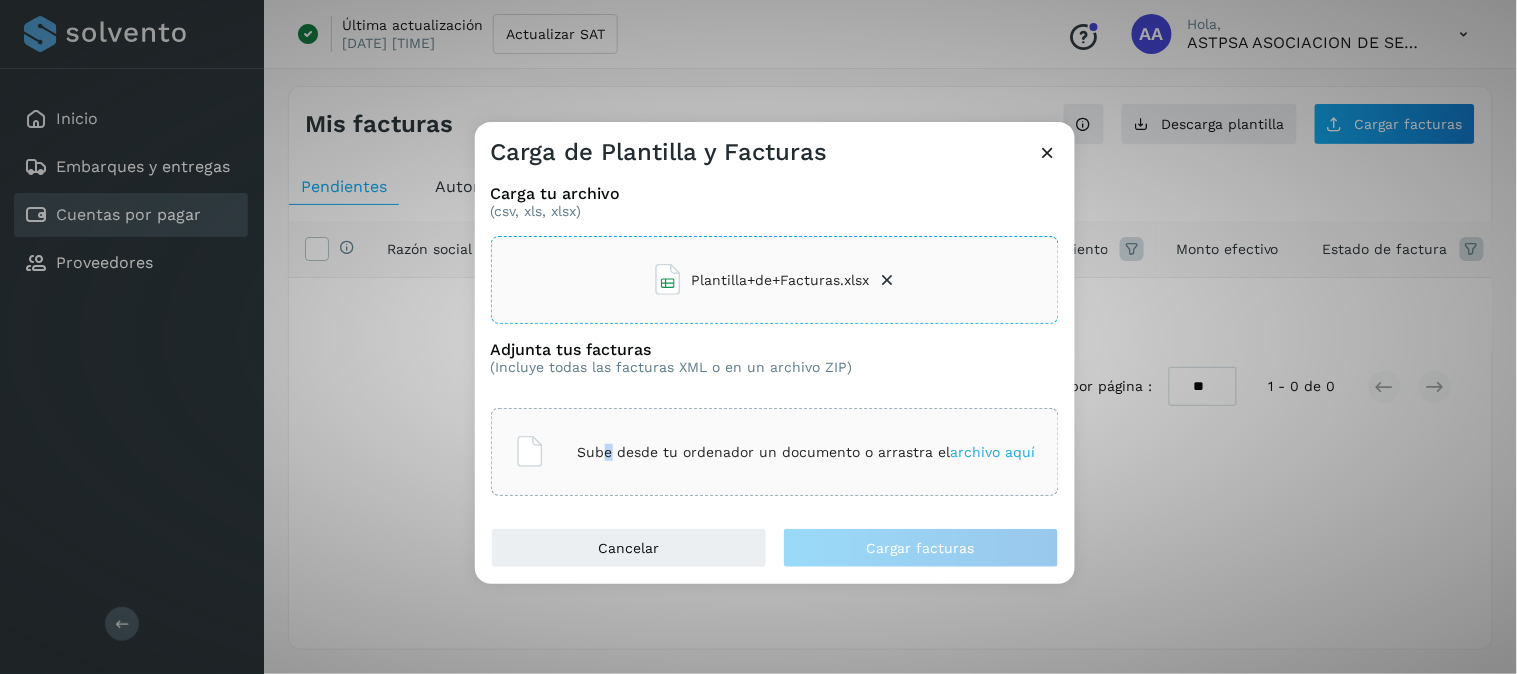 click on "Sube desde tu ordenador un documento o arrastra el  archivo aquí" 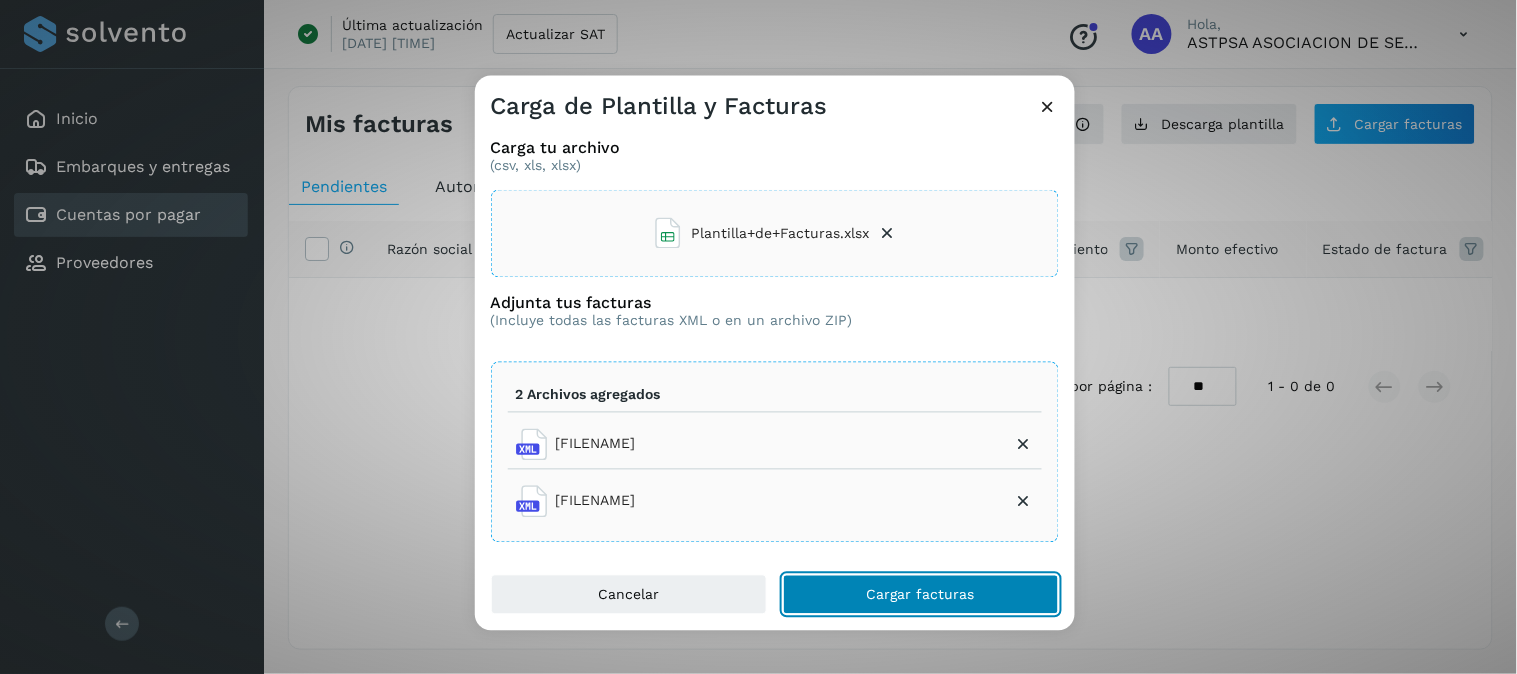 click on "Cargar facturas" 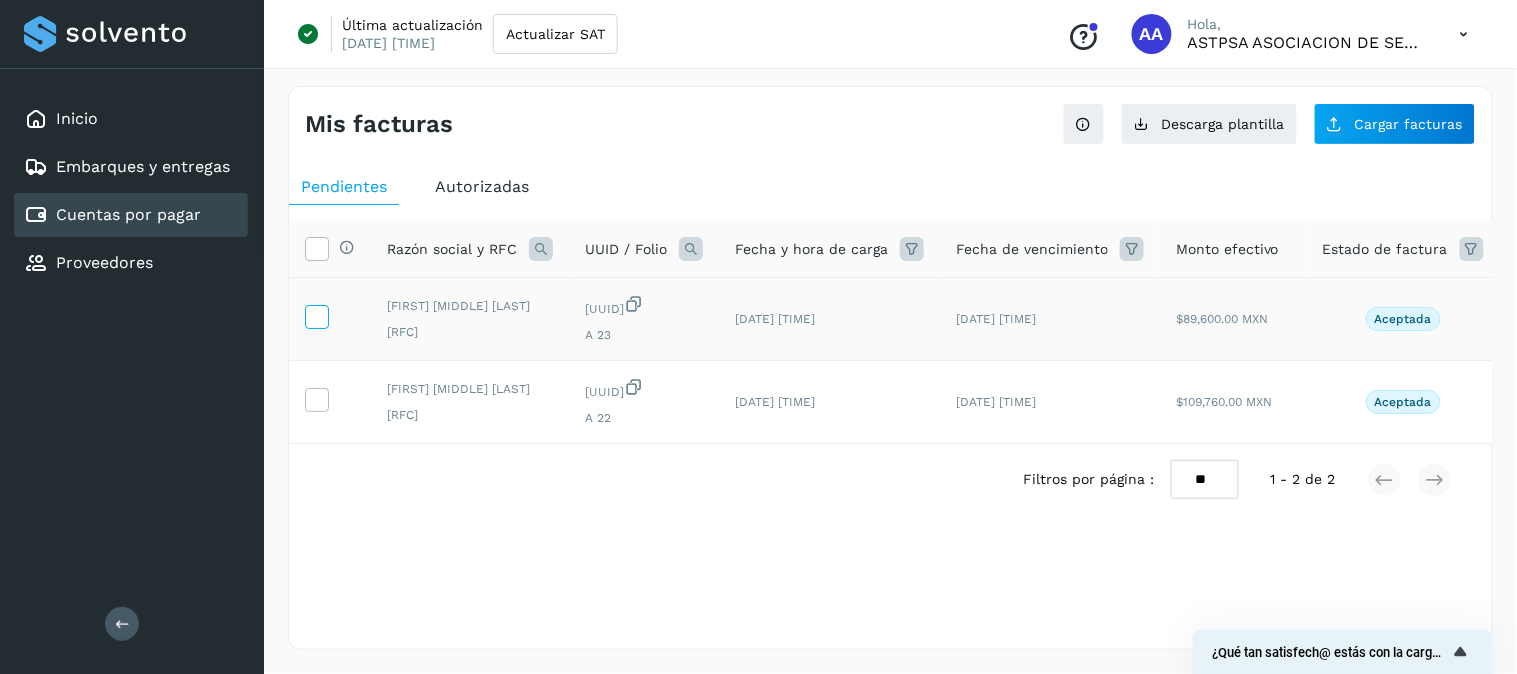 click at bounding box center (317, 317) 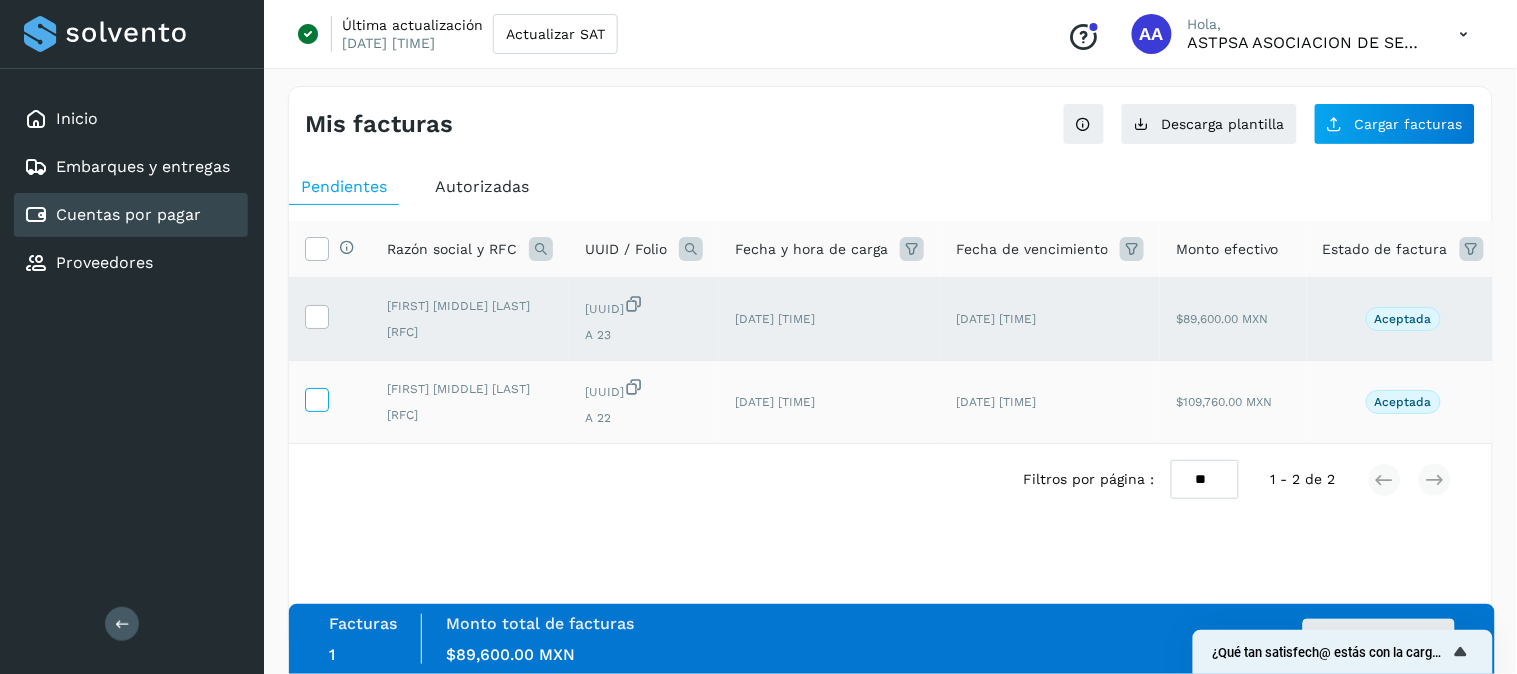 click at bounding box center (316, 398) 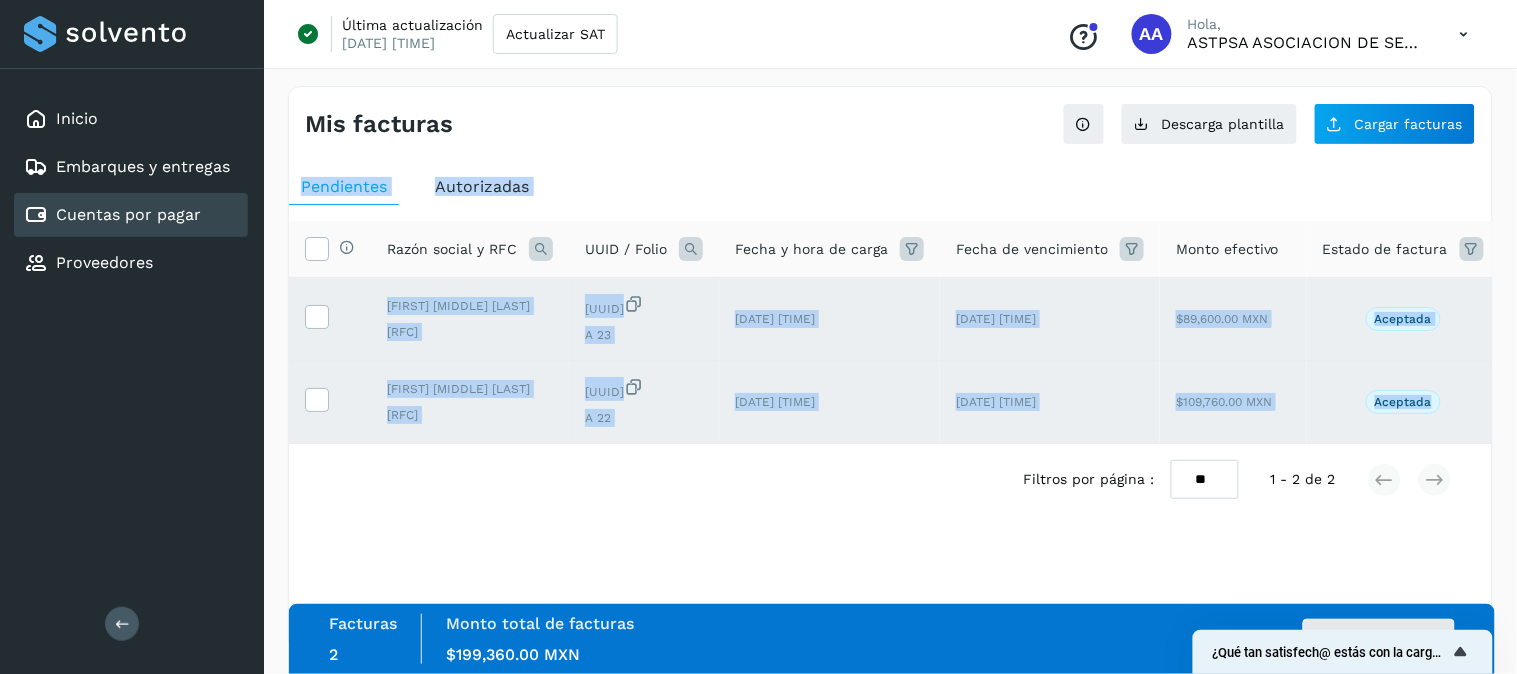 drag, startPoint x: 1511, startPoint y: 146, endPoint x: 1503, endPoint y: 374, distance: 228.1403 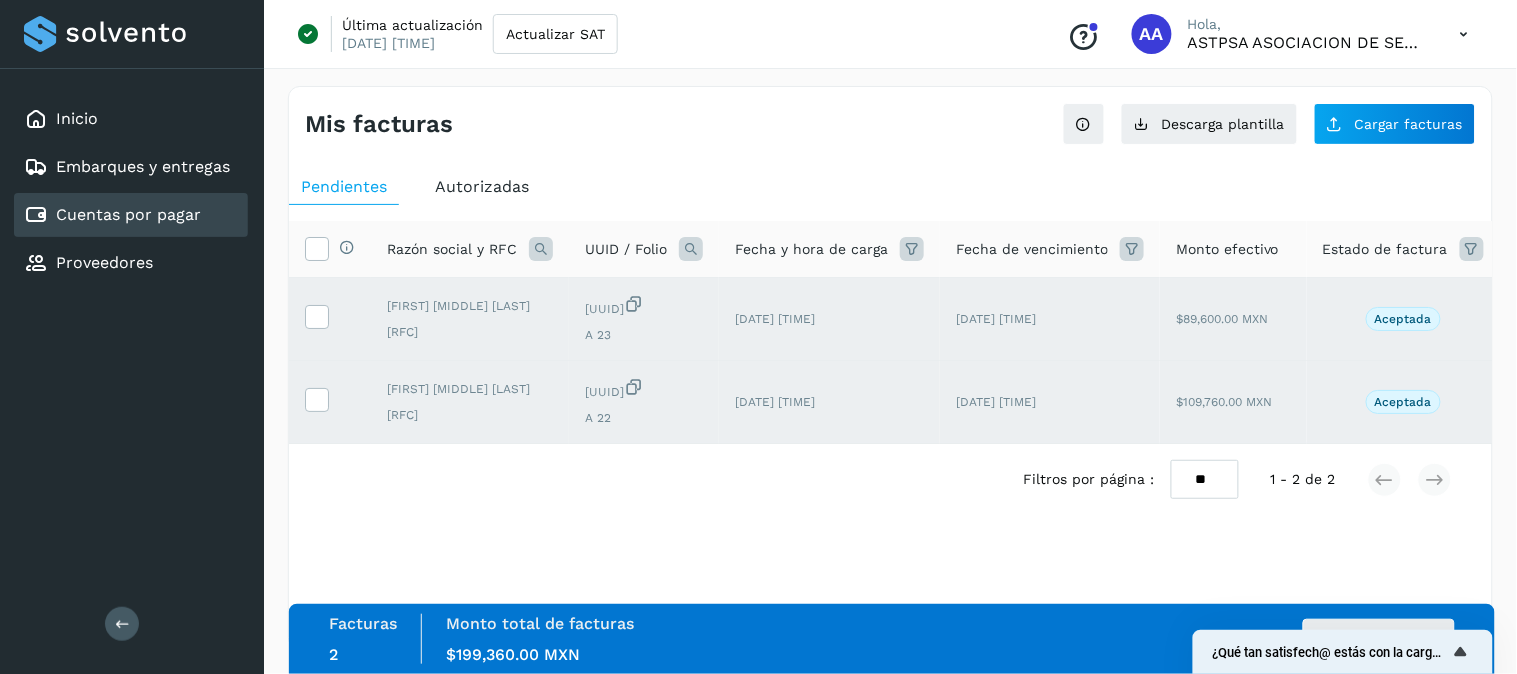 click on "Filtros por página : ** ** ** 1 - 2 de 2" at bounding box center (890, 479) 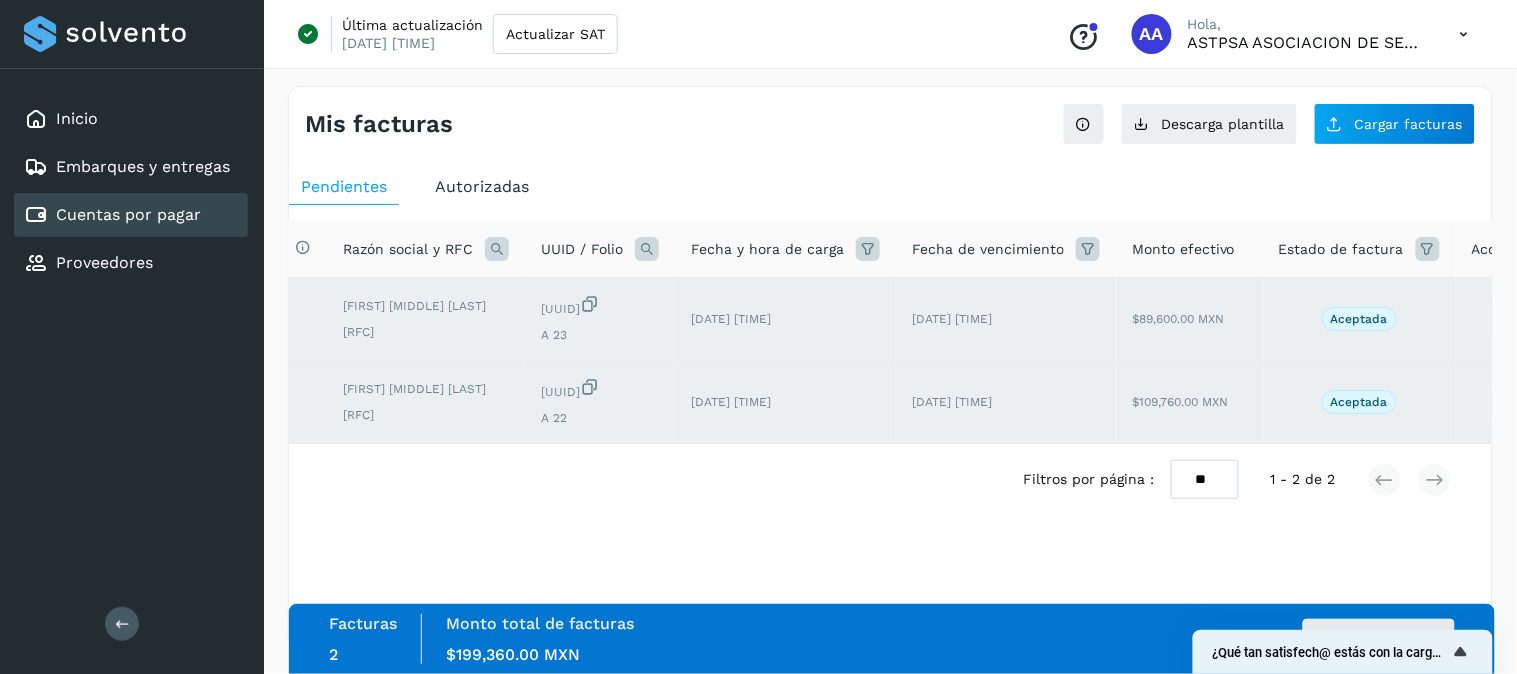 scroll, scrollTop: 0, scrollLeft: 102, axis: horizontal 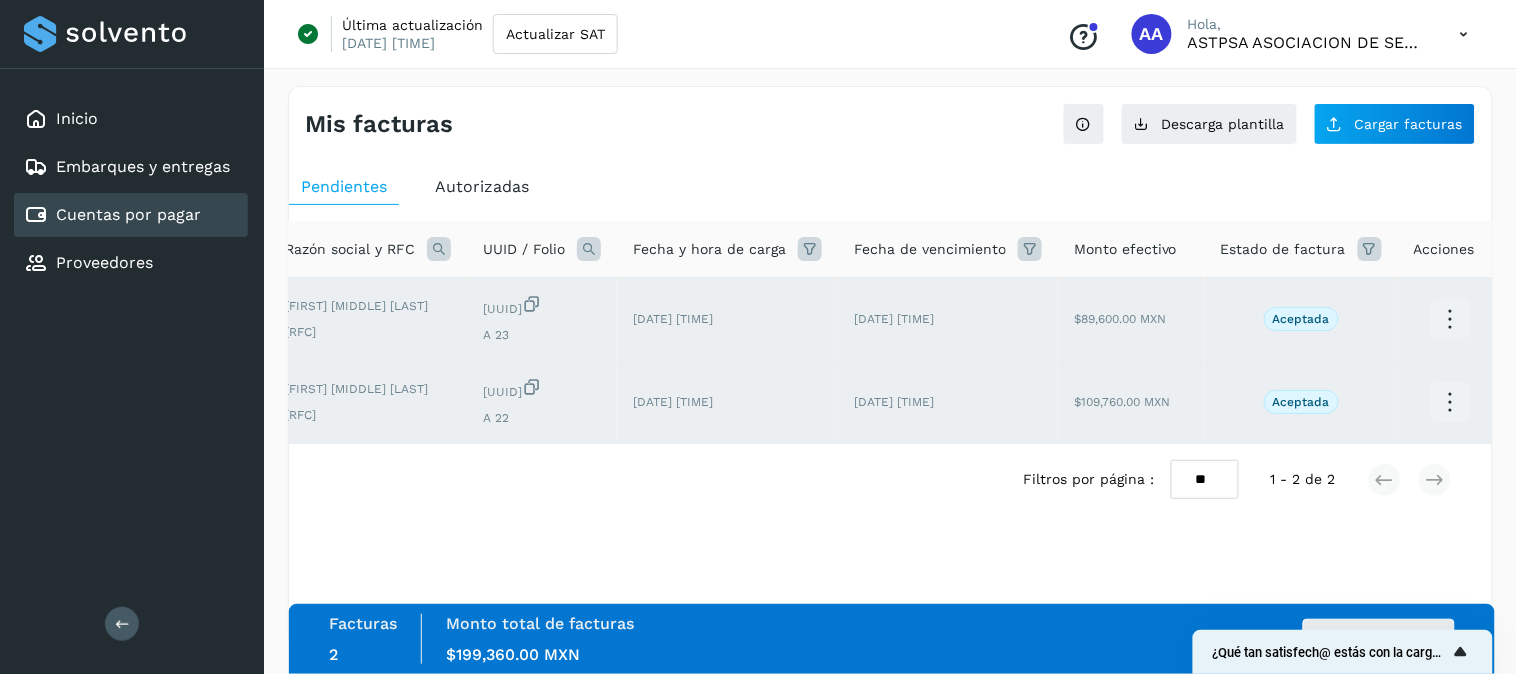 click 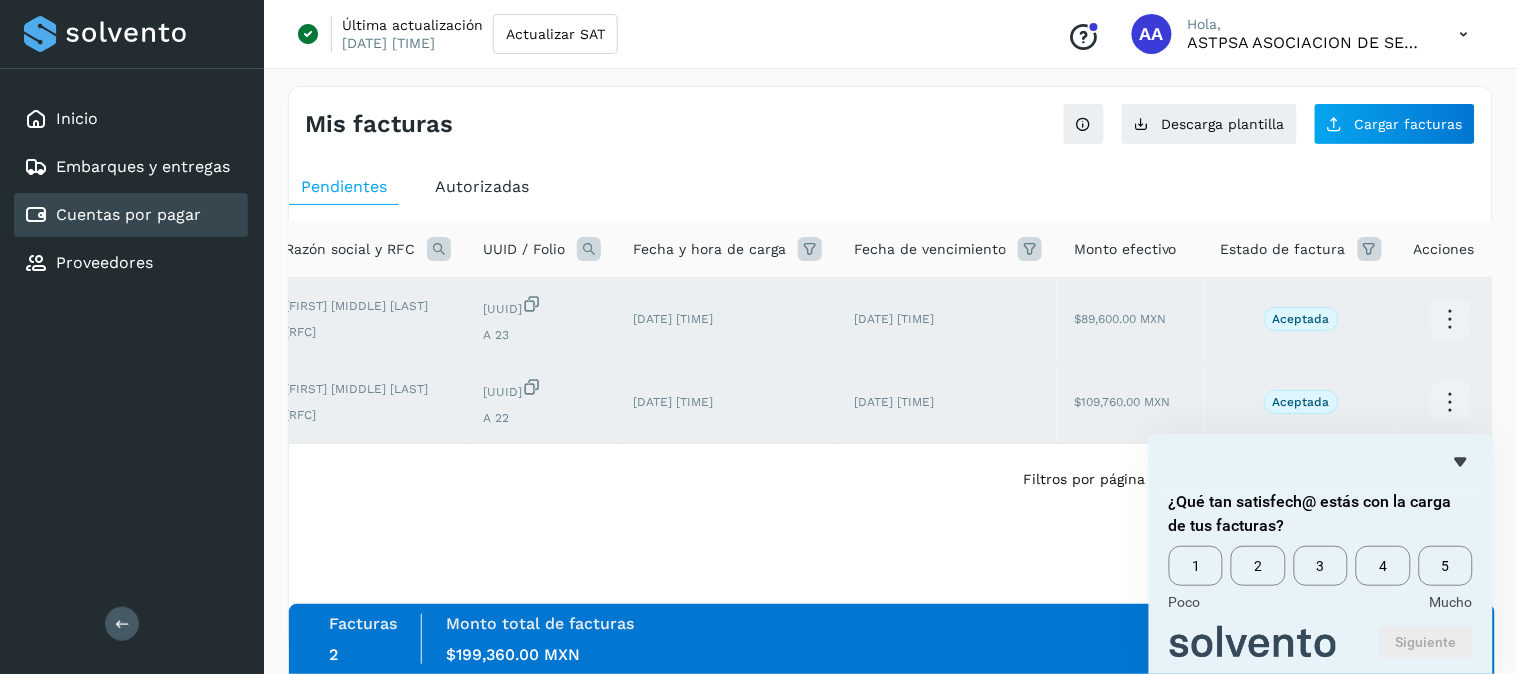 click 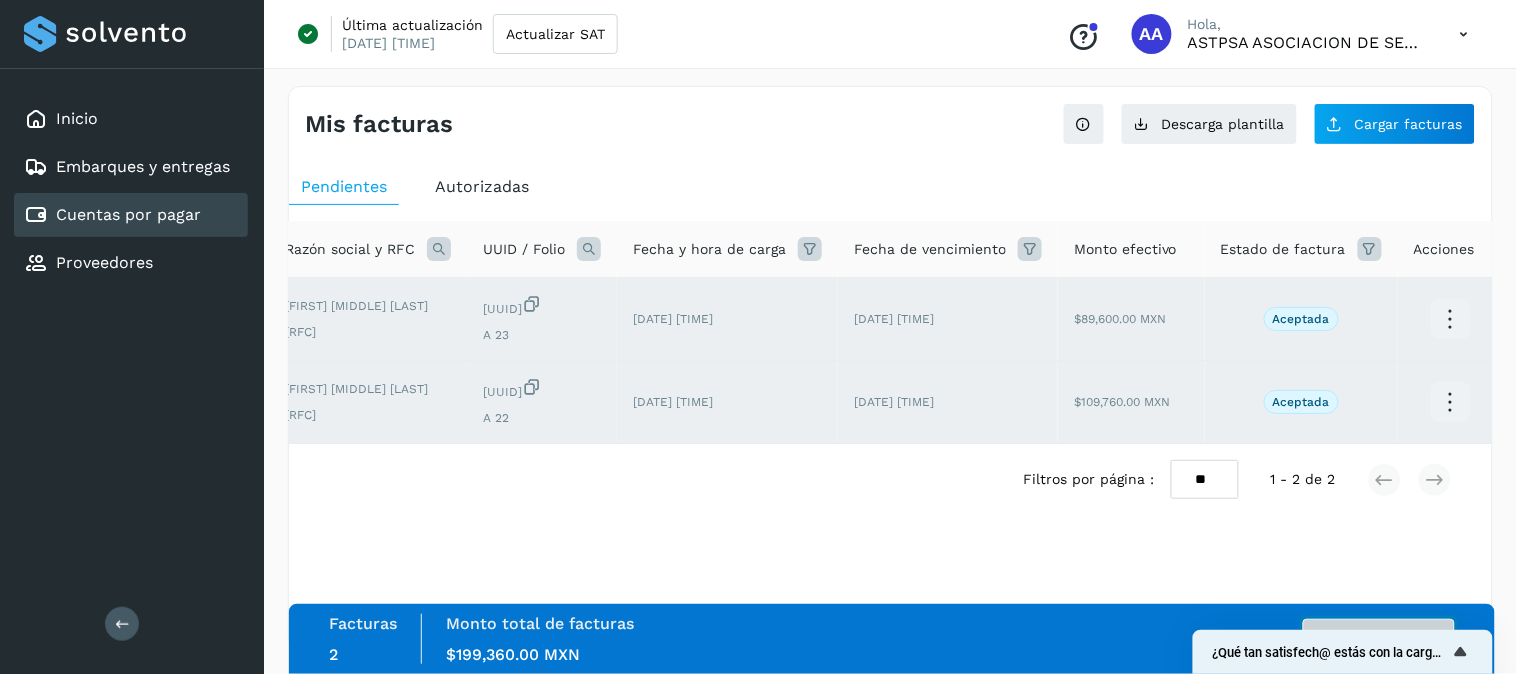 click on "Autorizar facturas" at bounding box center (1379, 639) 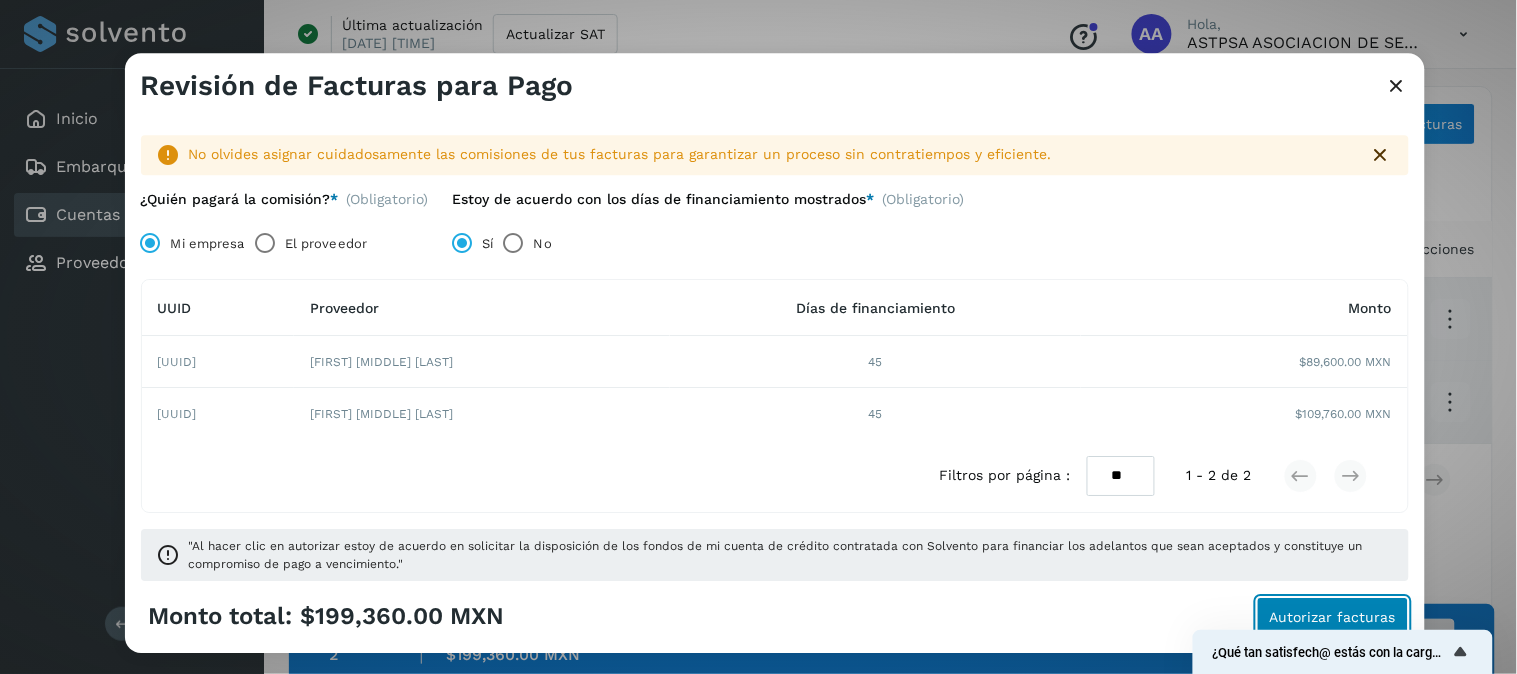 click on "Autorizar facturas" 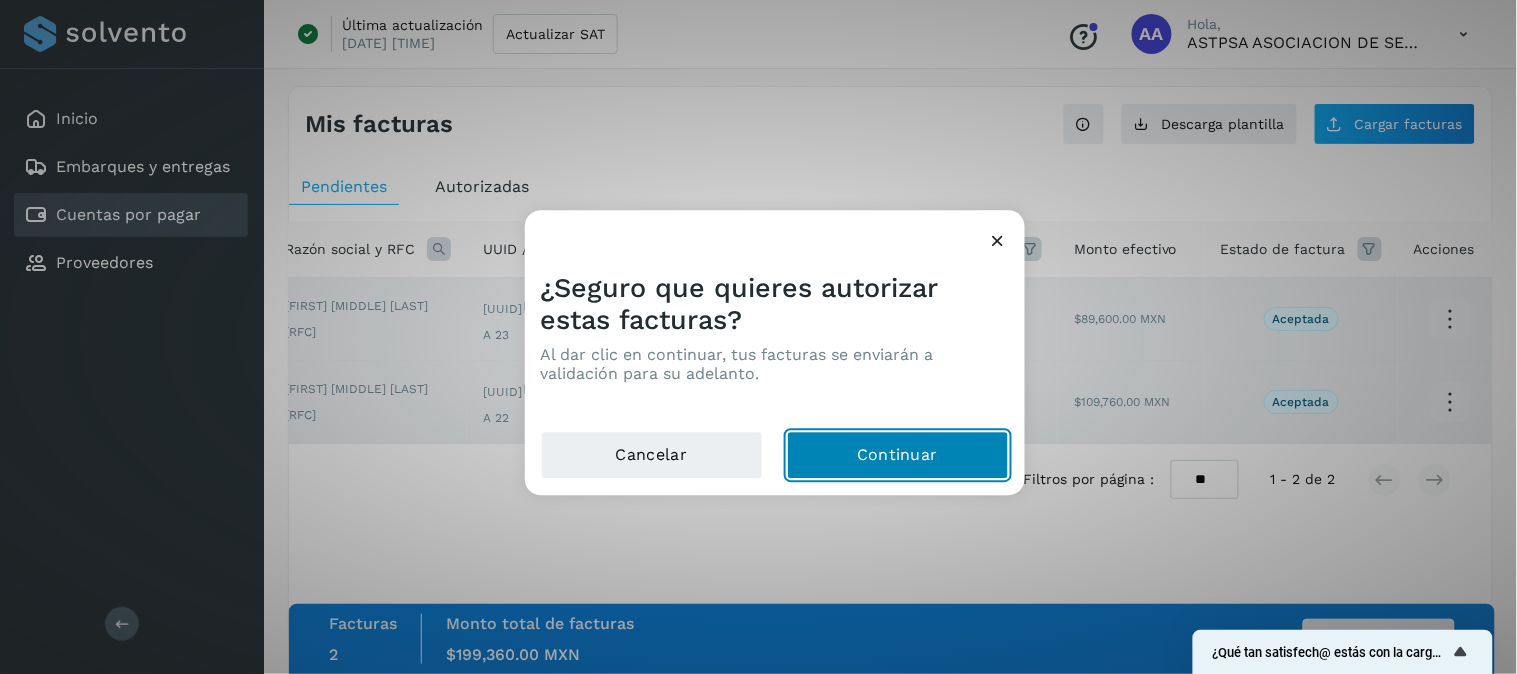 drag, startPoint x: 911, startPoint y: 453, endPoint x: 925, endPoint y: 445, distance: 16.124516 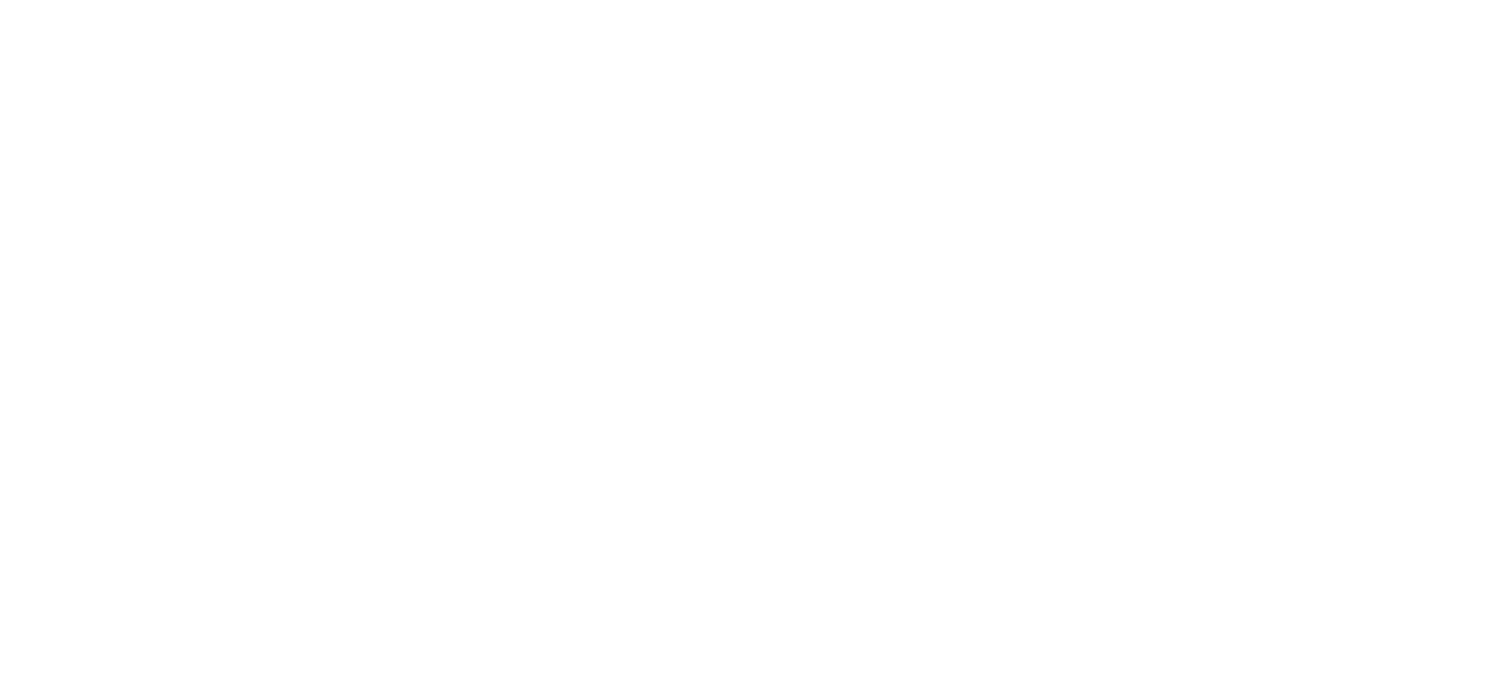 scroll, scrollTop: 0, scrollLeft: 0, axis: both 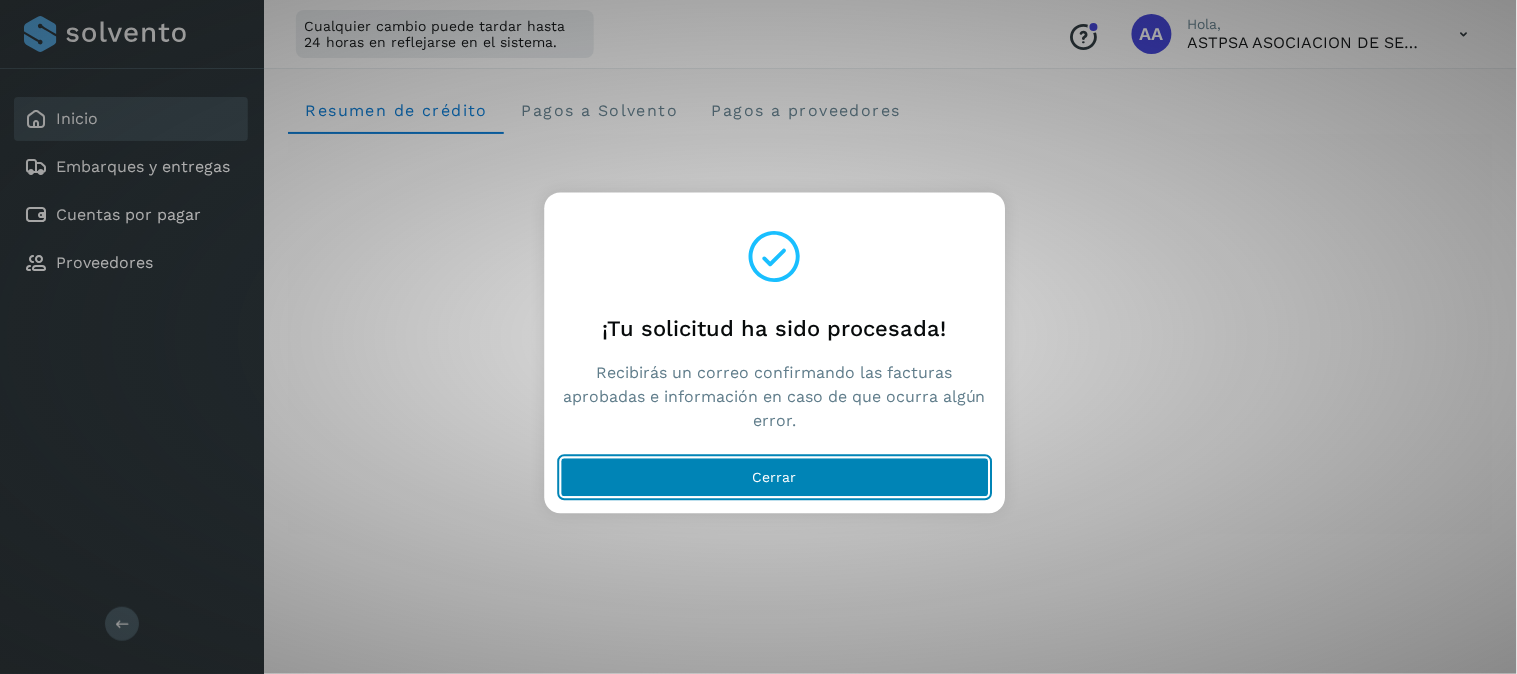 click on "Cerrar" 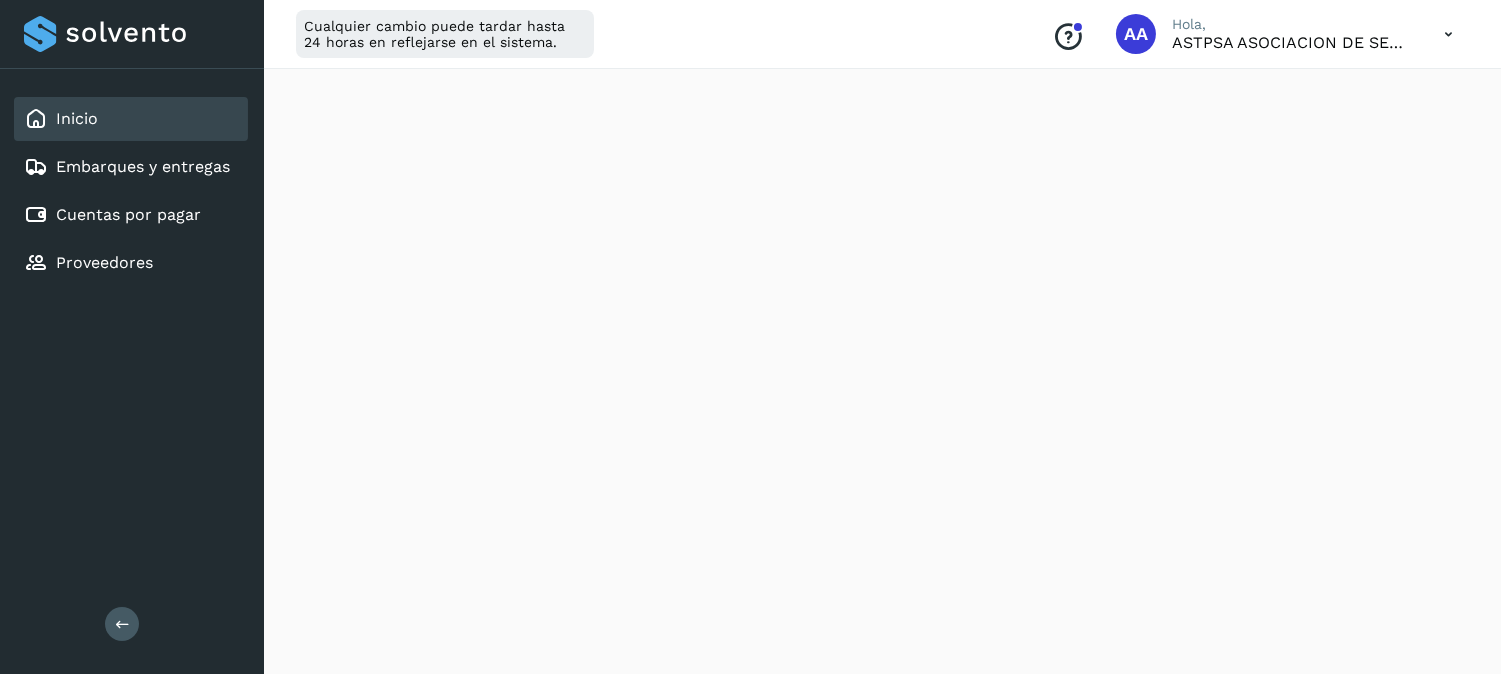 scroll, scrollTop: 444, scrollLeft: 0, axis: vertical 